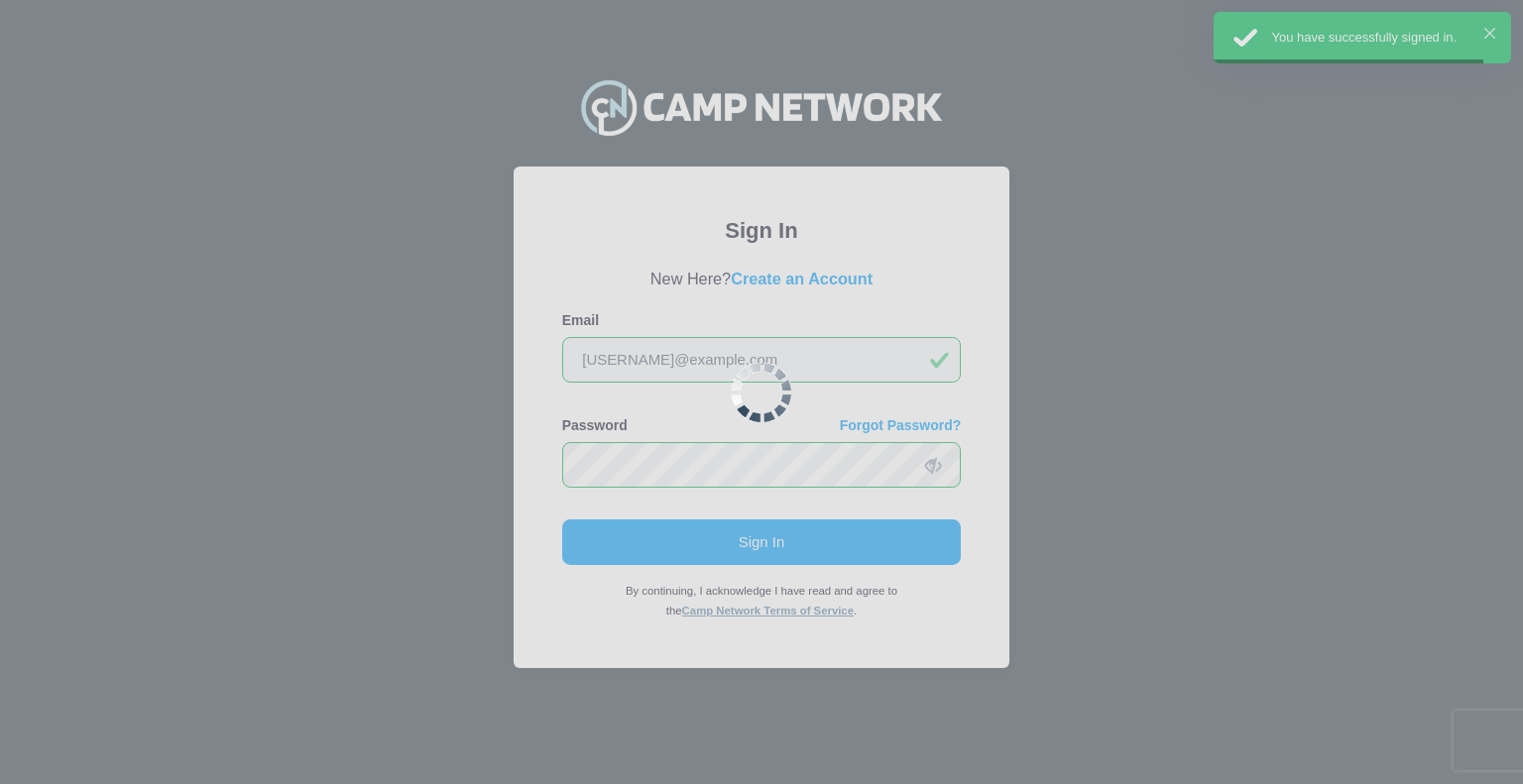 scroll, scrollTop: 0, scrollLeft: 0, axis: both 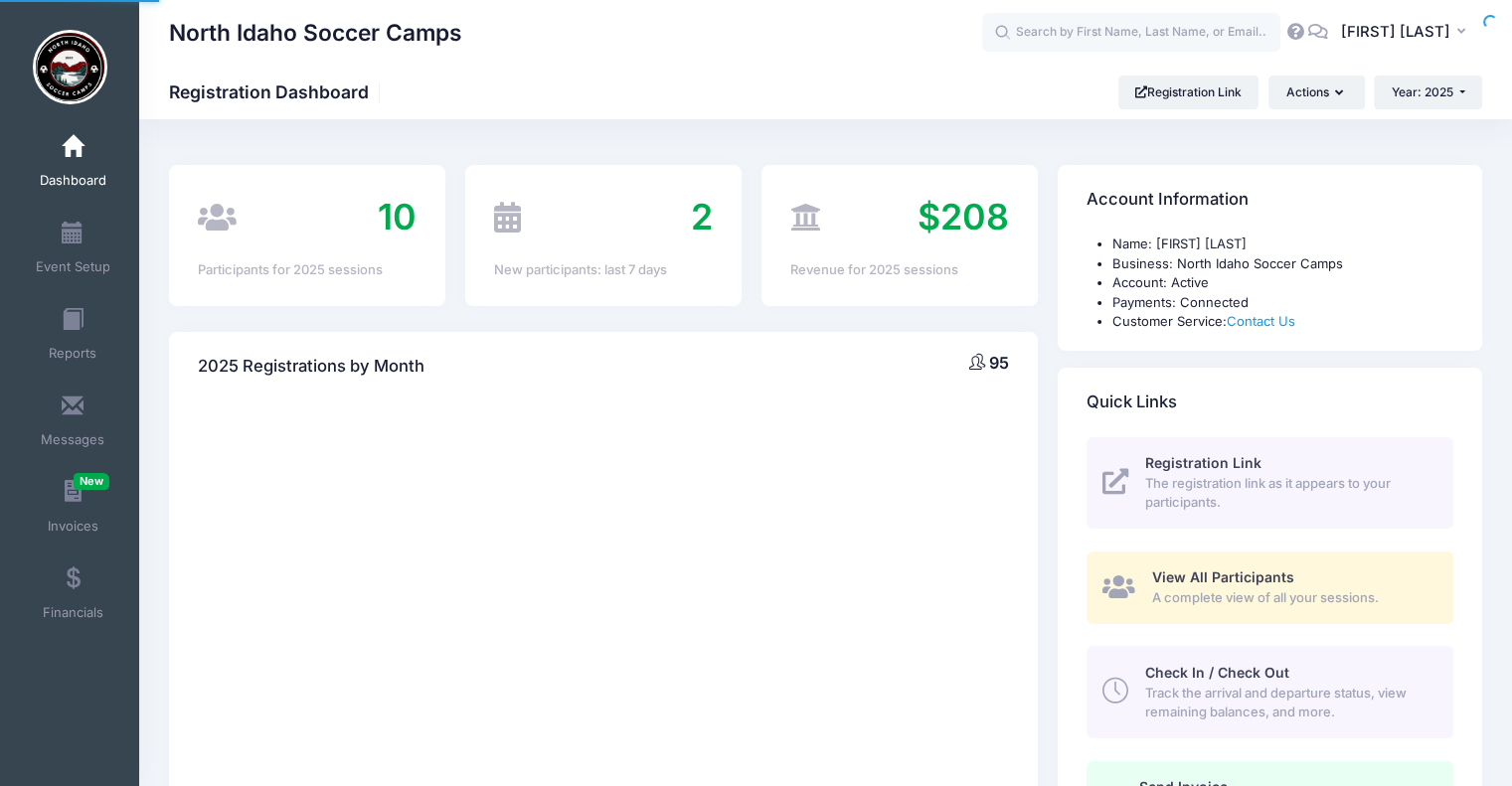 select 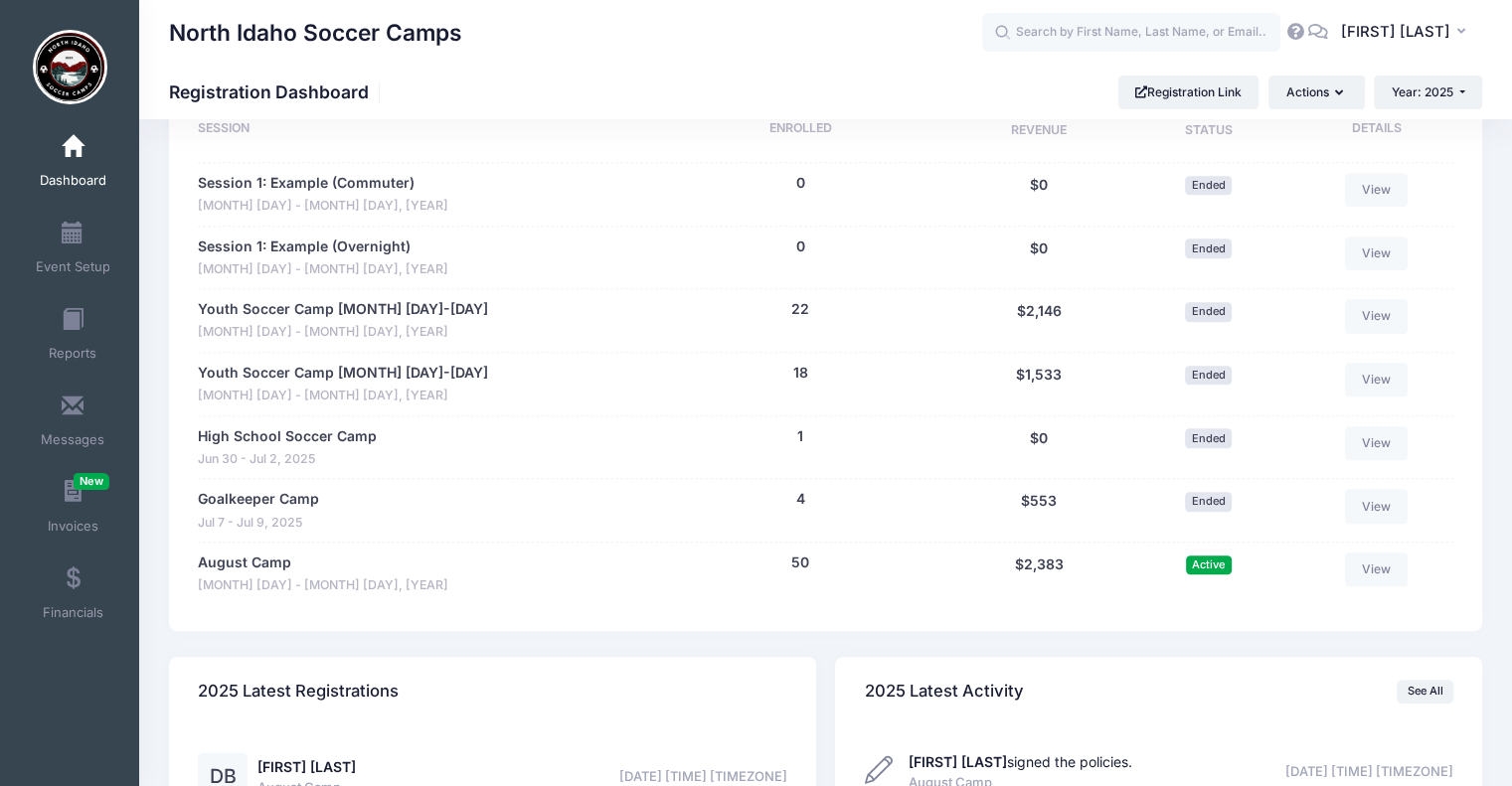 scroll, scrollTop: 994, scrollLeft: 0, axis: vertical 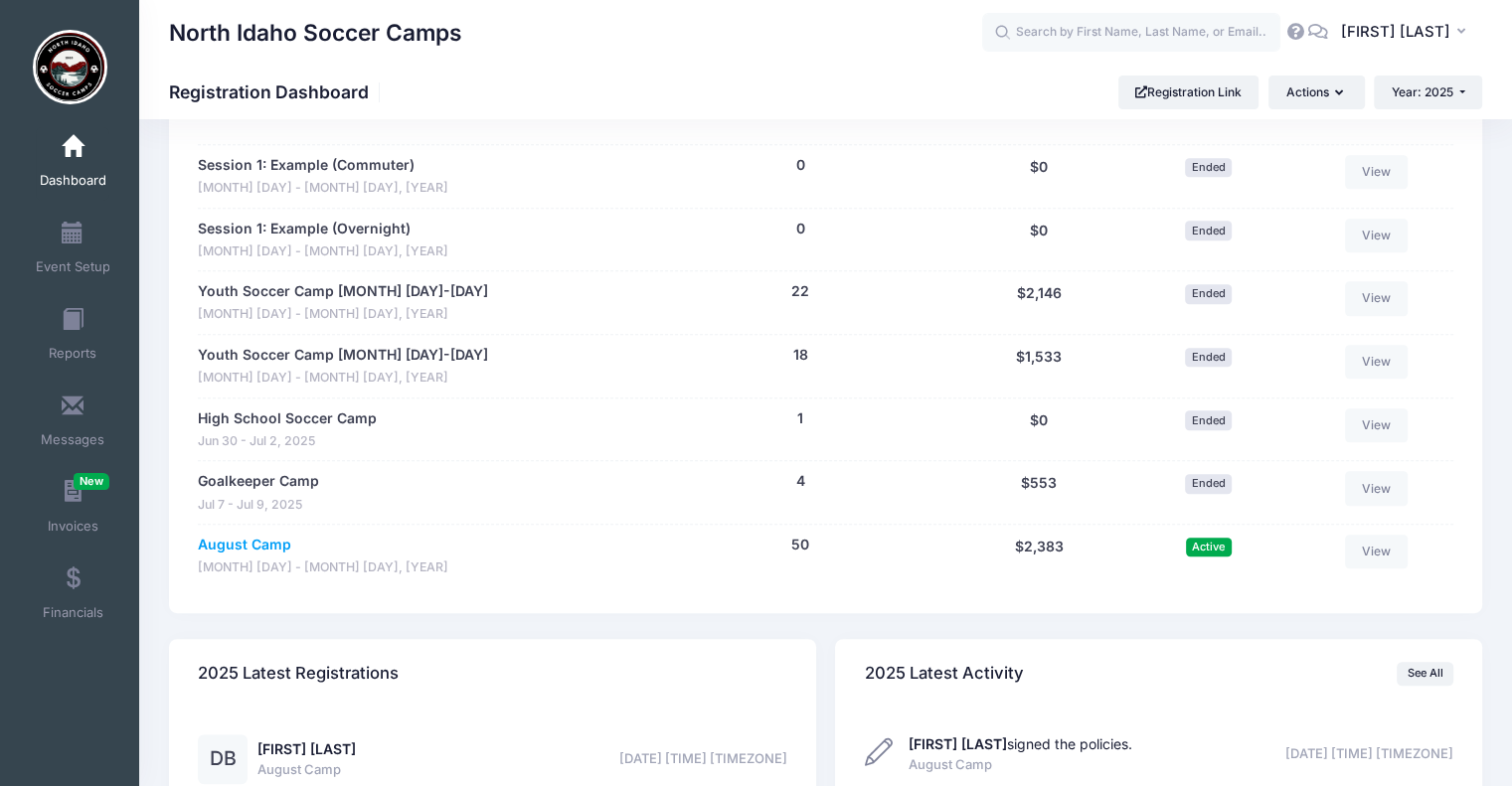 click on "August Camp" at bounding box center [245, 545] 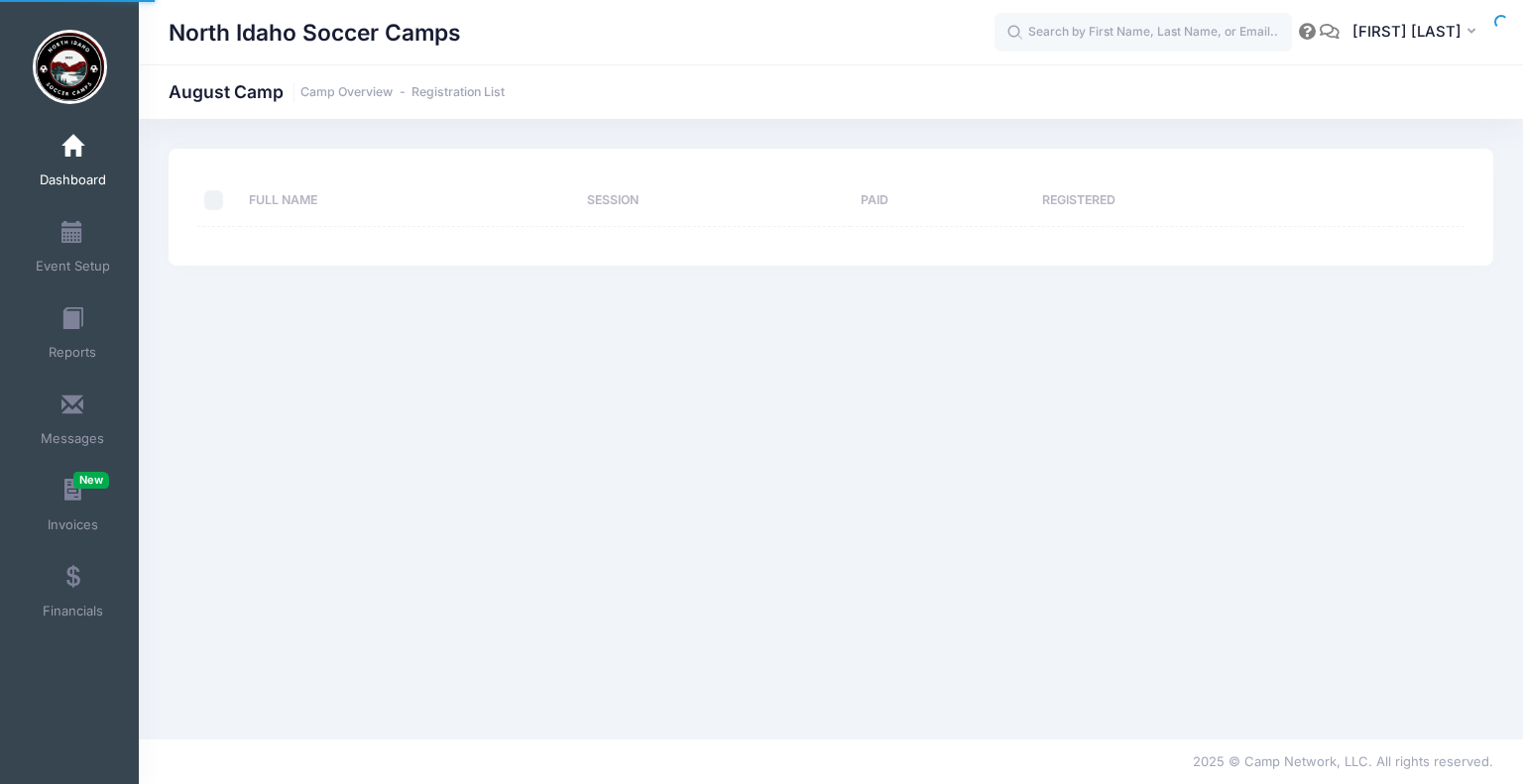 scroll, scrollTop: 0, scrollLeft: 0, axis: both 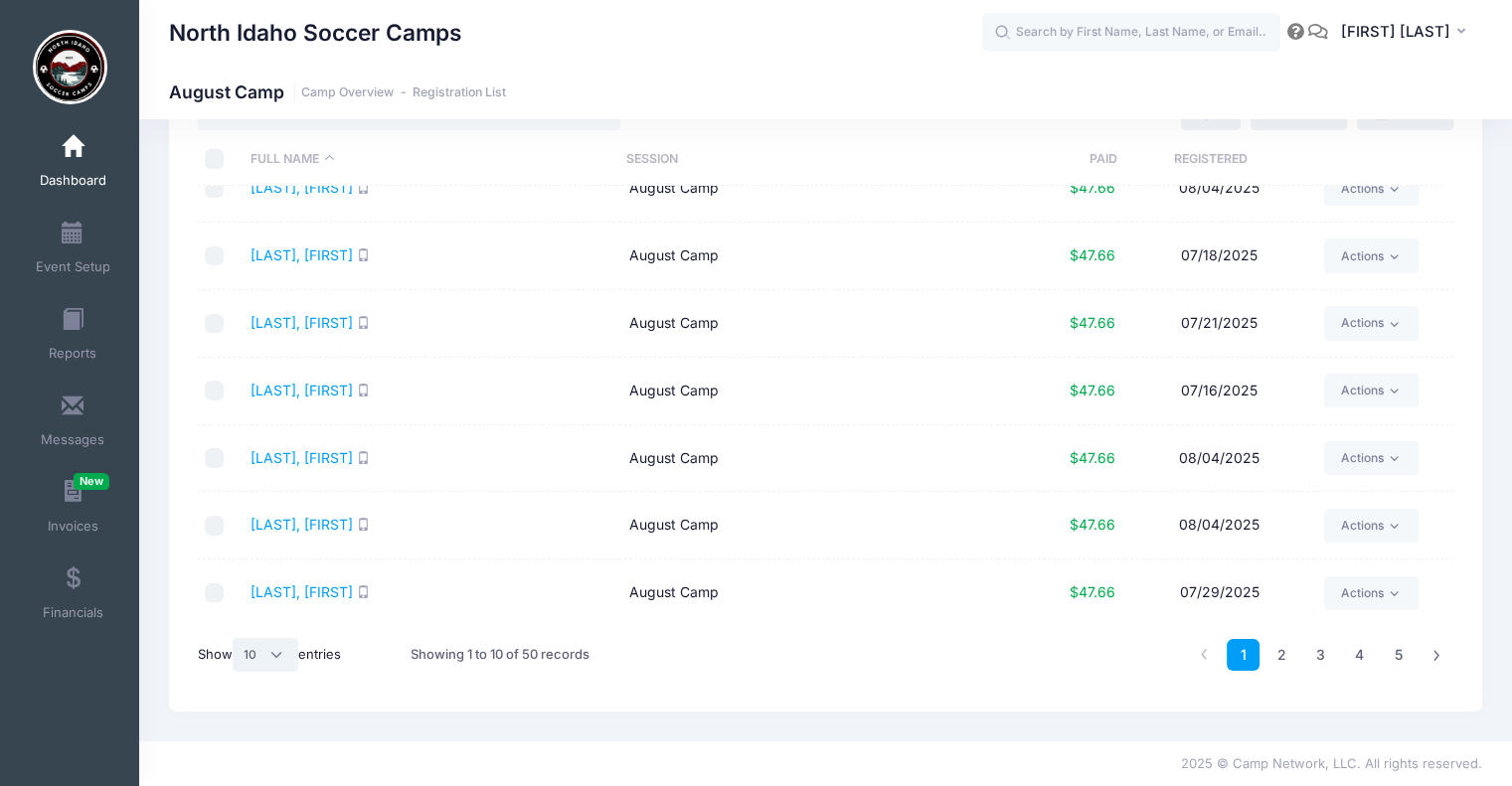 click on "All 10 25 50" at bounding box center [265, 655] 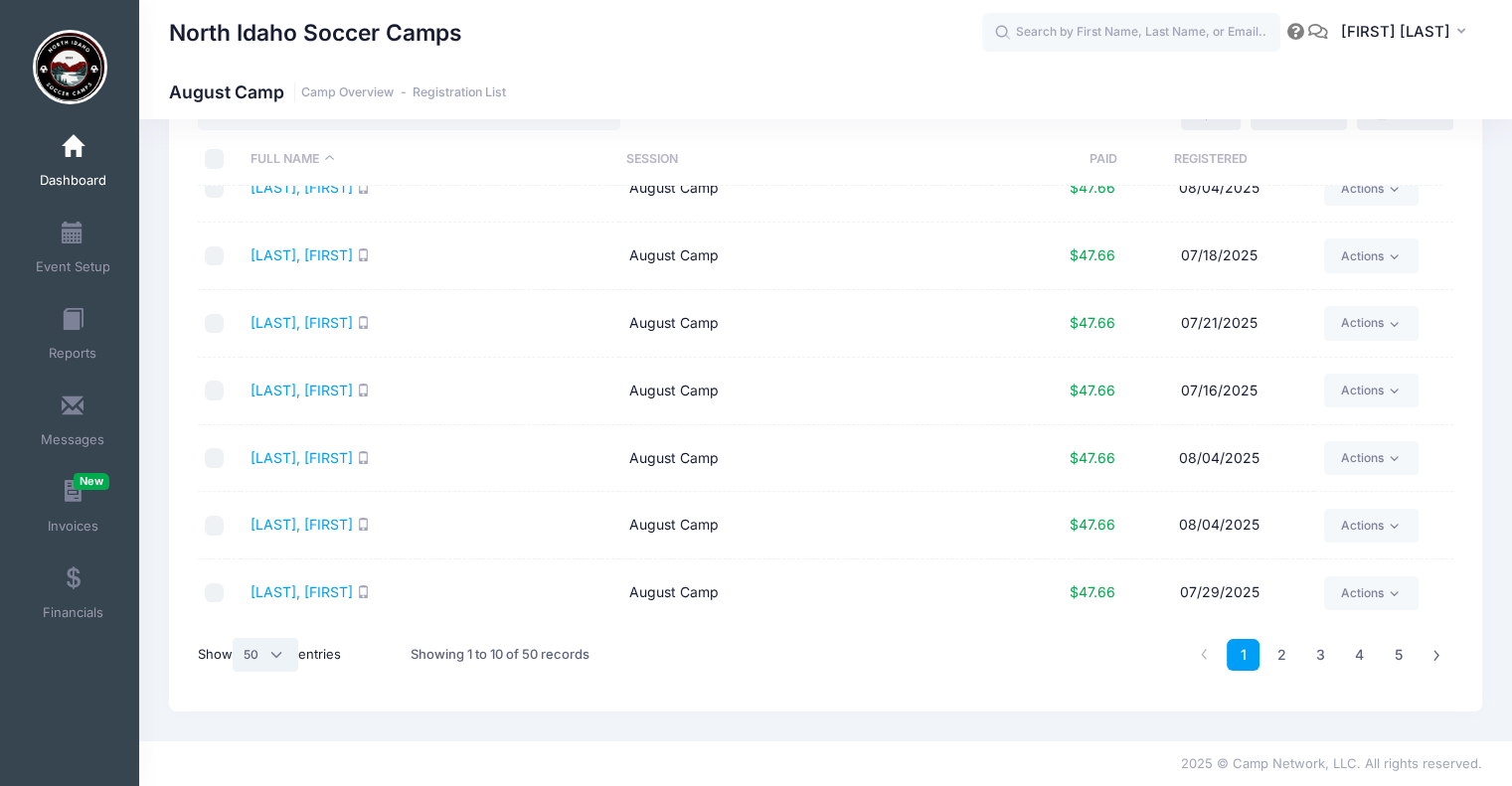 click on "All 10 25 50" at bounding box center (265, 655) 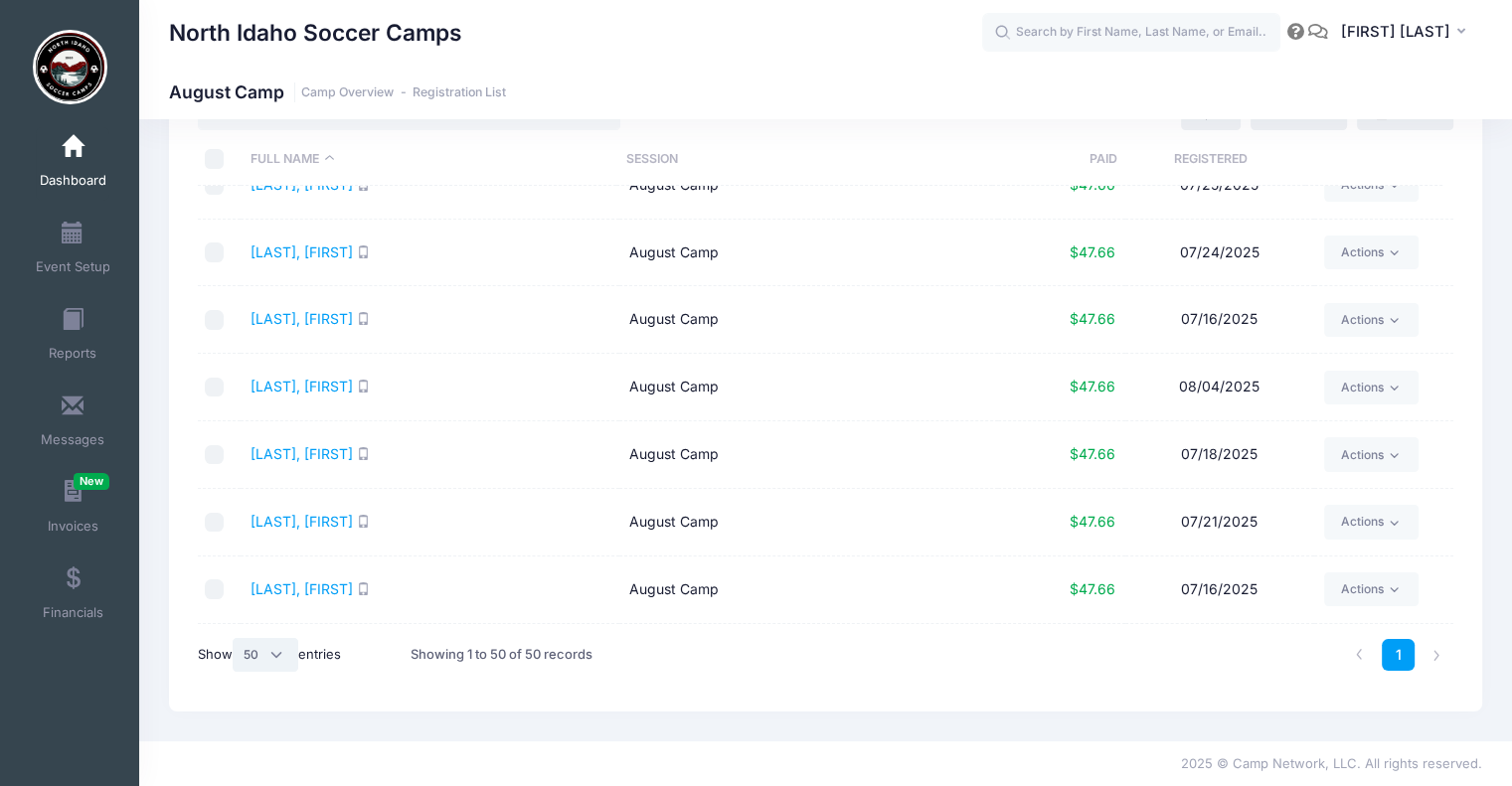 scroll, scrollTop: 0, scrollLeft: 0, axis: both 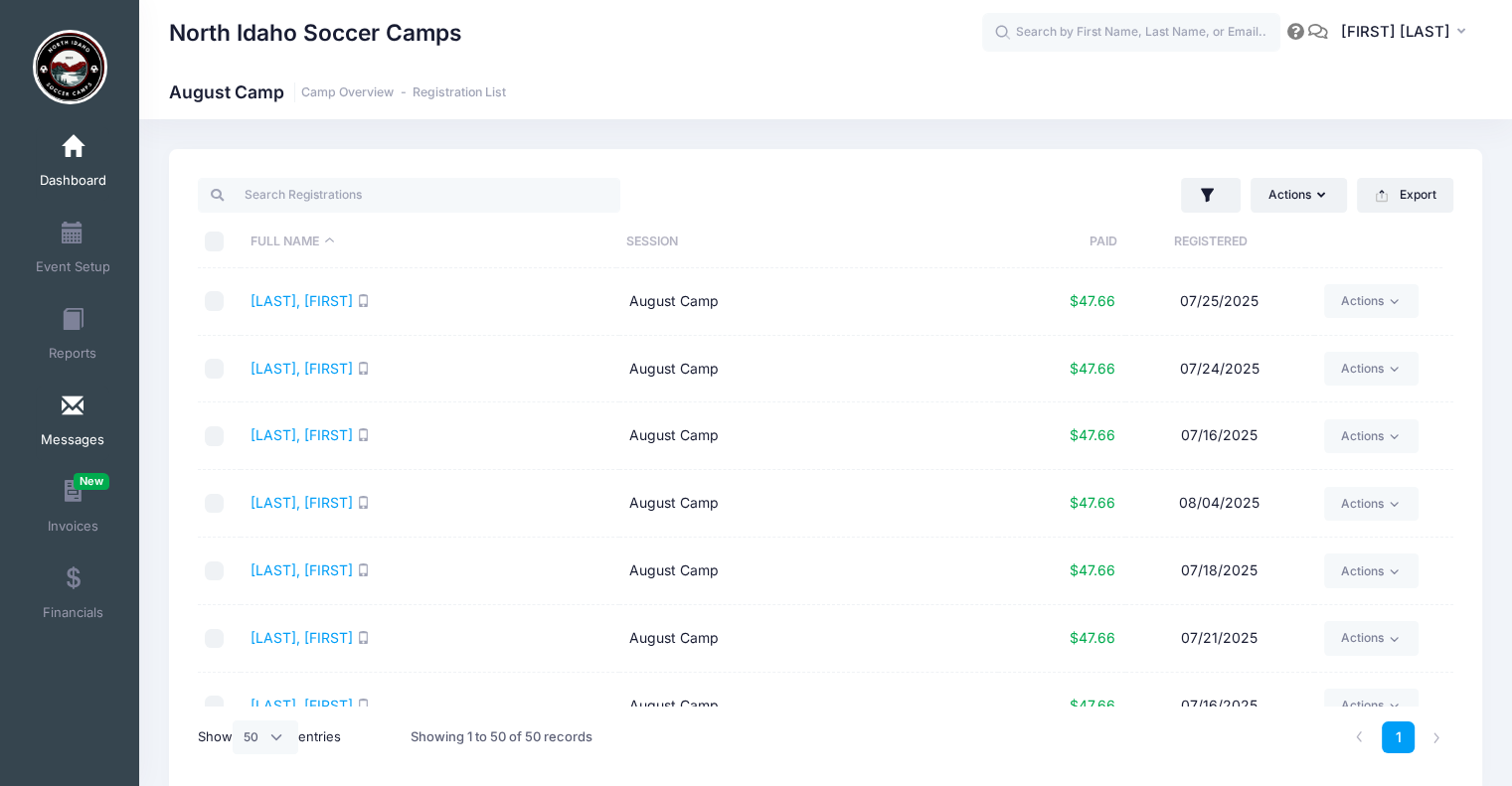 click at bounding box center [73, 406] 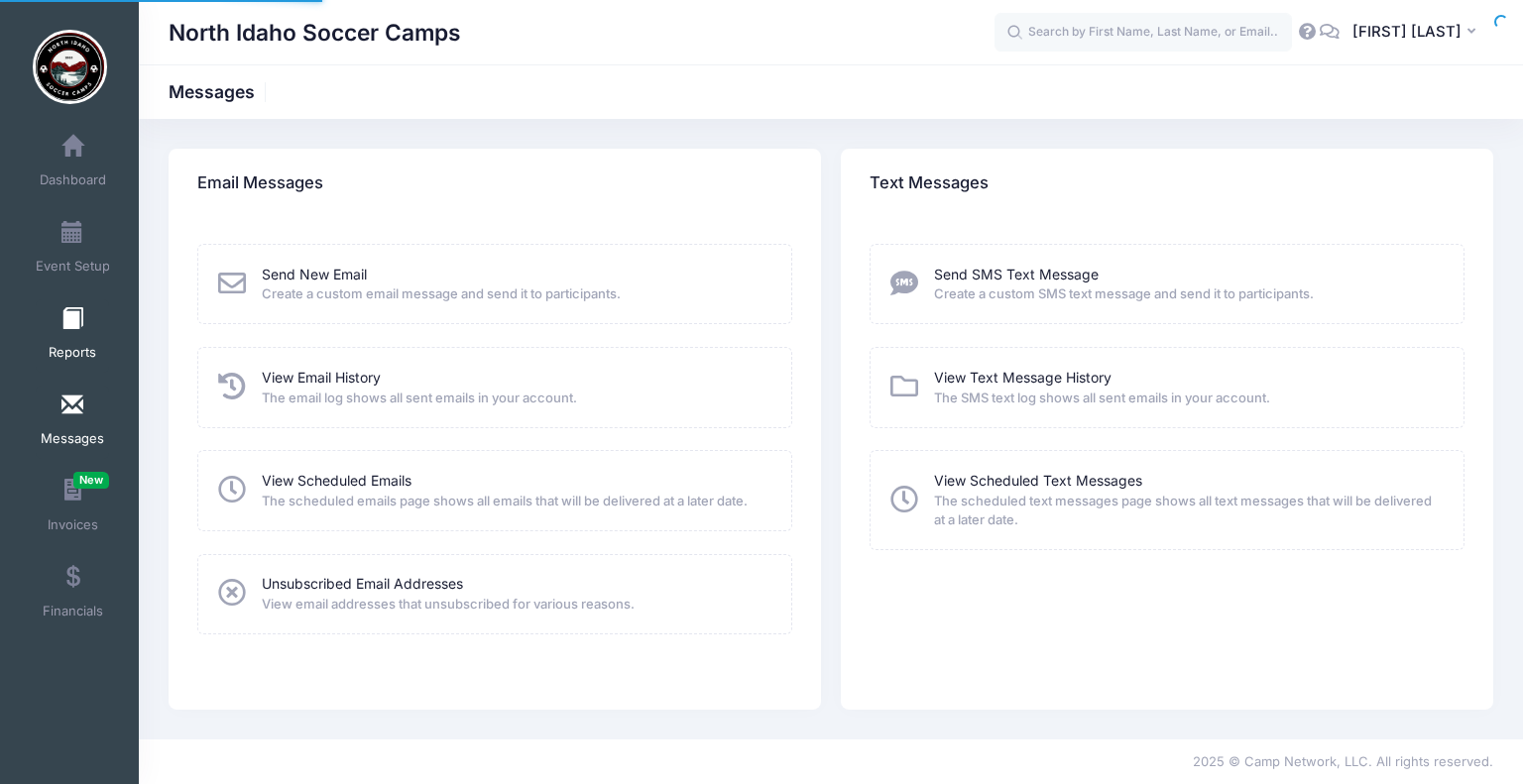 scroll, scrollTop: 0, scrollLeft: 0, axis: both 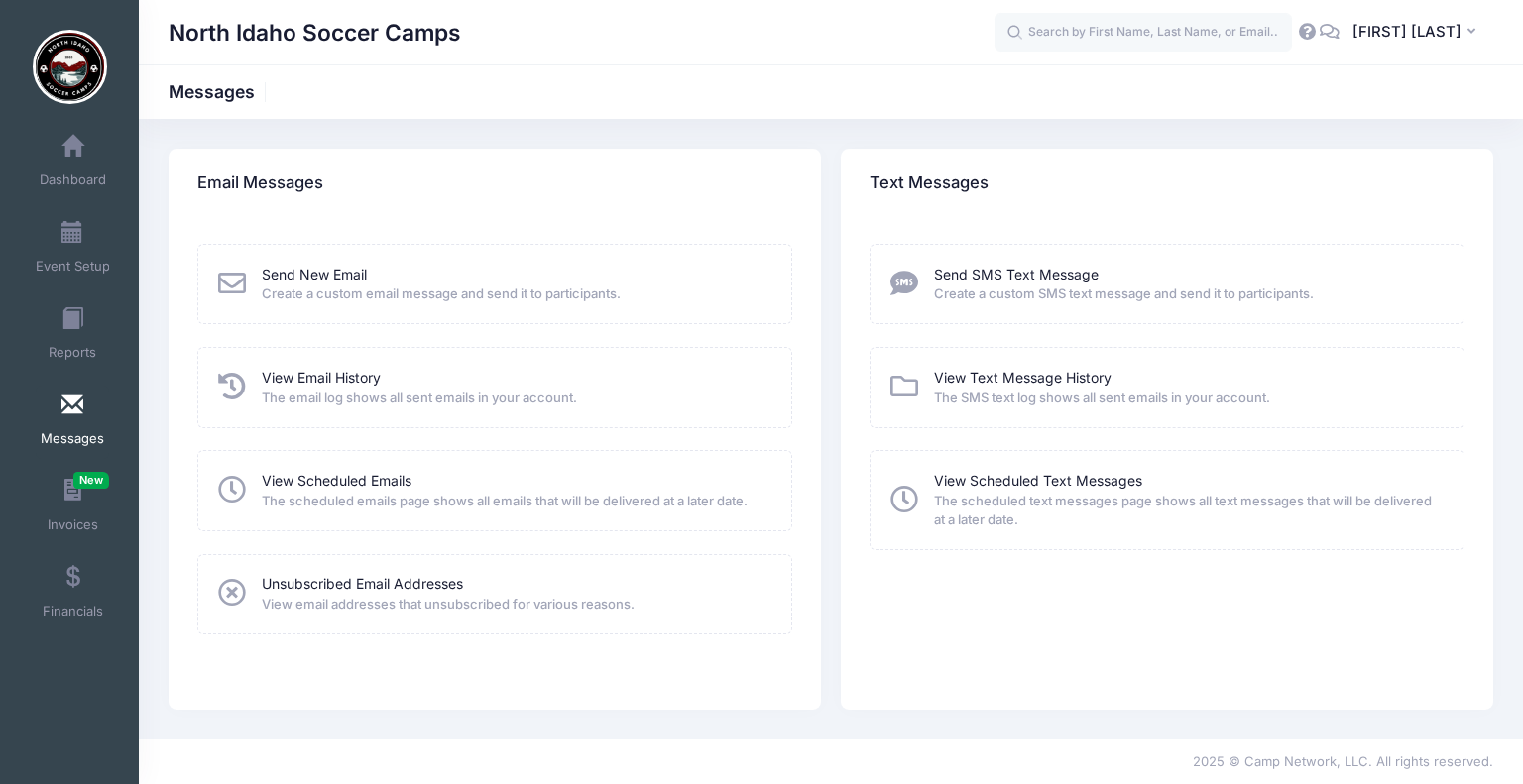 click on "The email log shows all sent emails in your account." at bounding box center (419, 398) 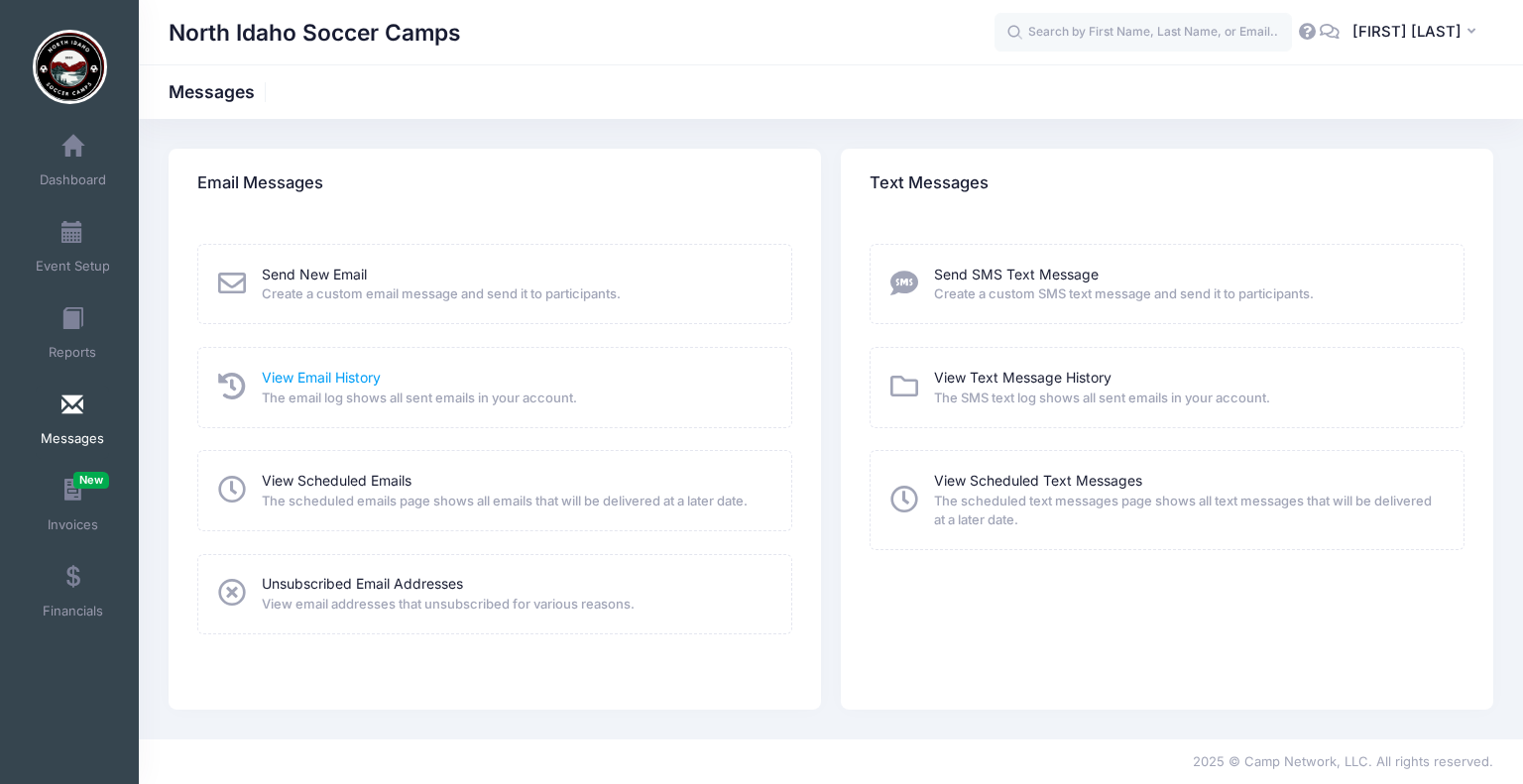 click on "View Email History" at bounding box center (321, 377) 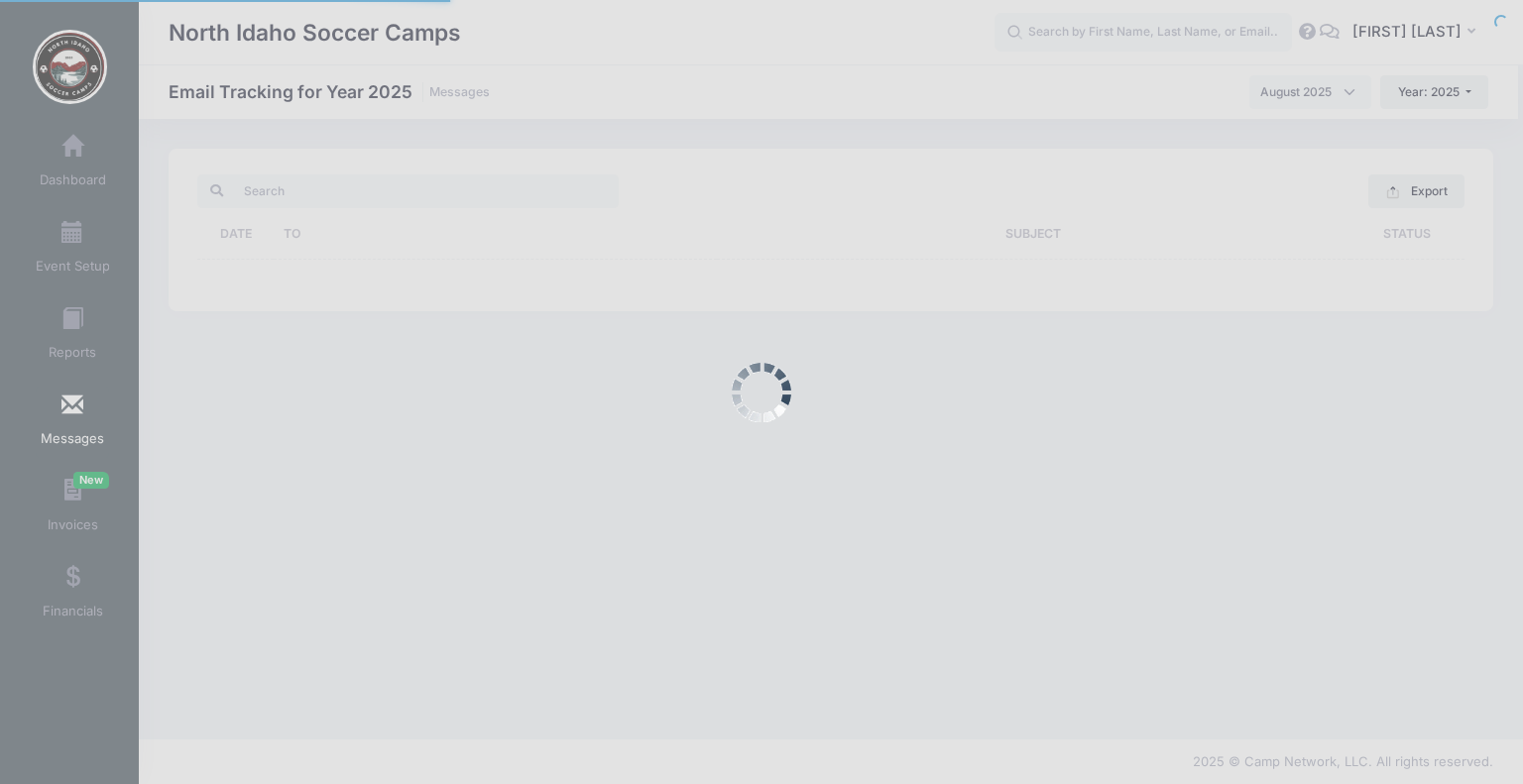 scroll, scrollTop: 0, scrollLeft: 0, axis: both 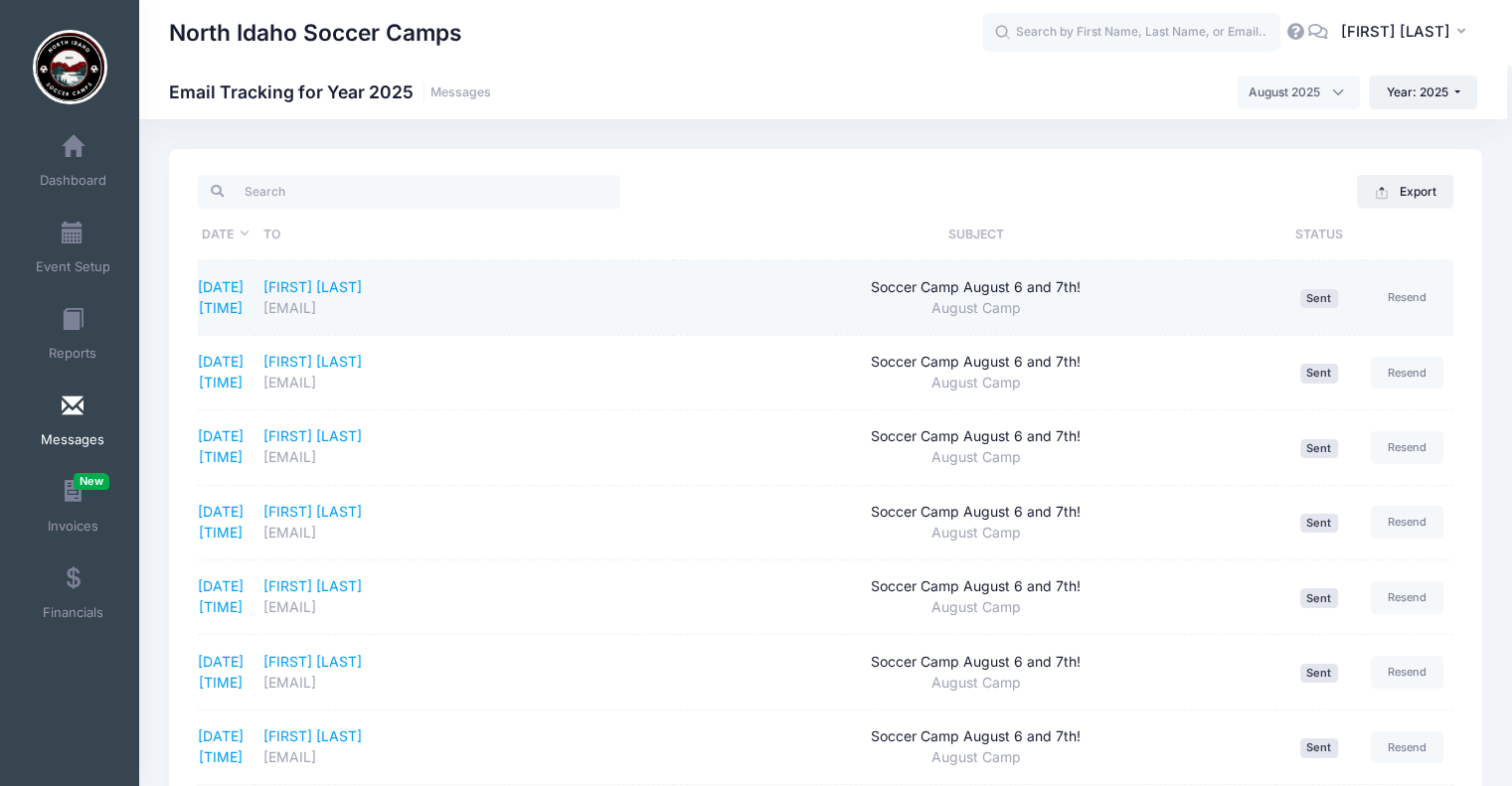 click on "[FIRST] [LAST]" at bounding box center [464, 287] 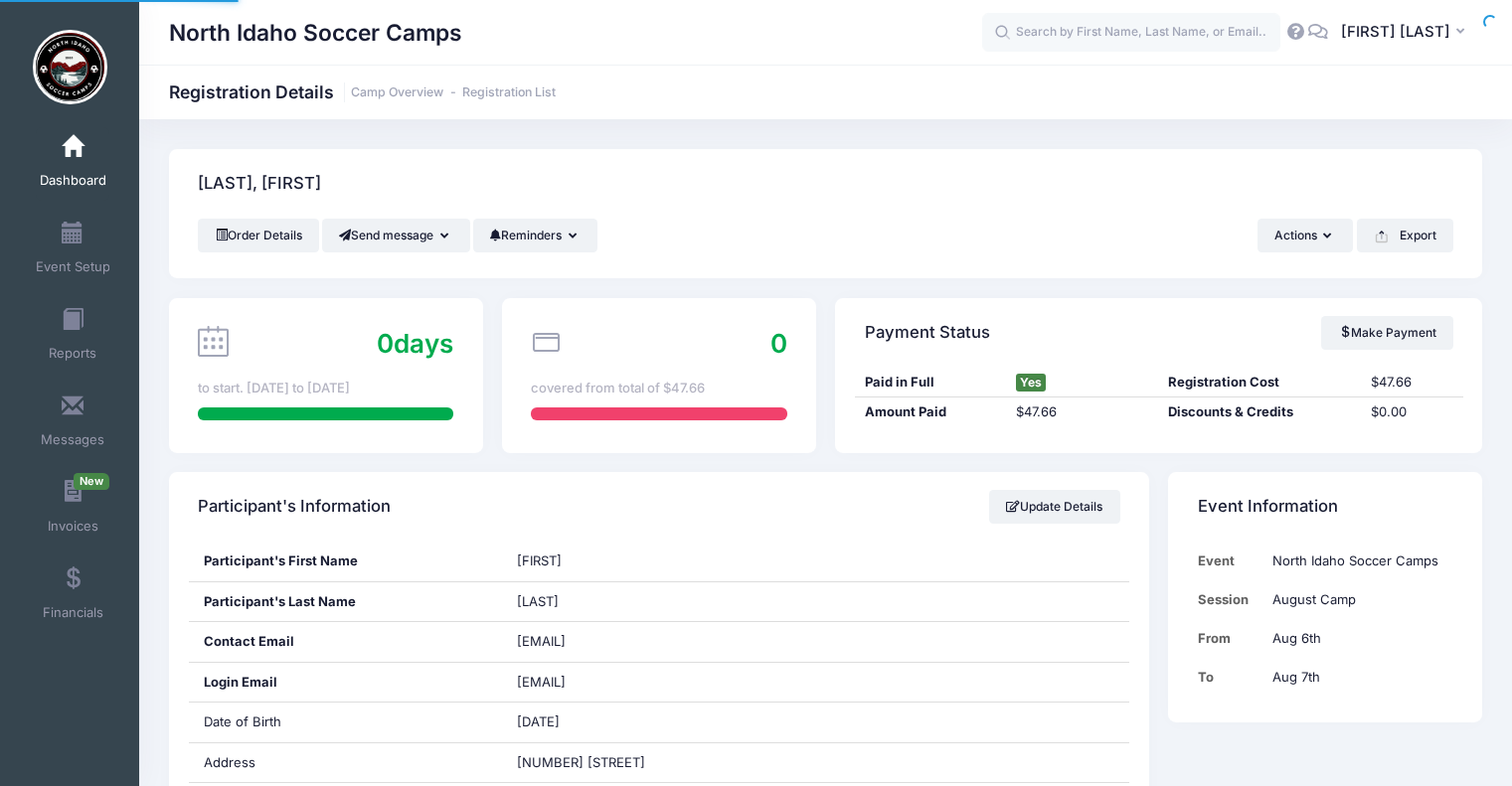 scroll, scrollTop: 0, scrollLeft: 0, axis: both 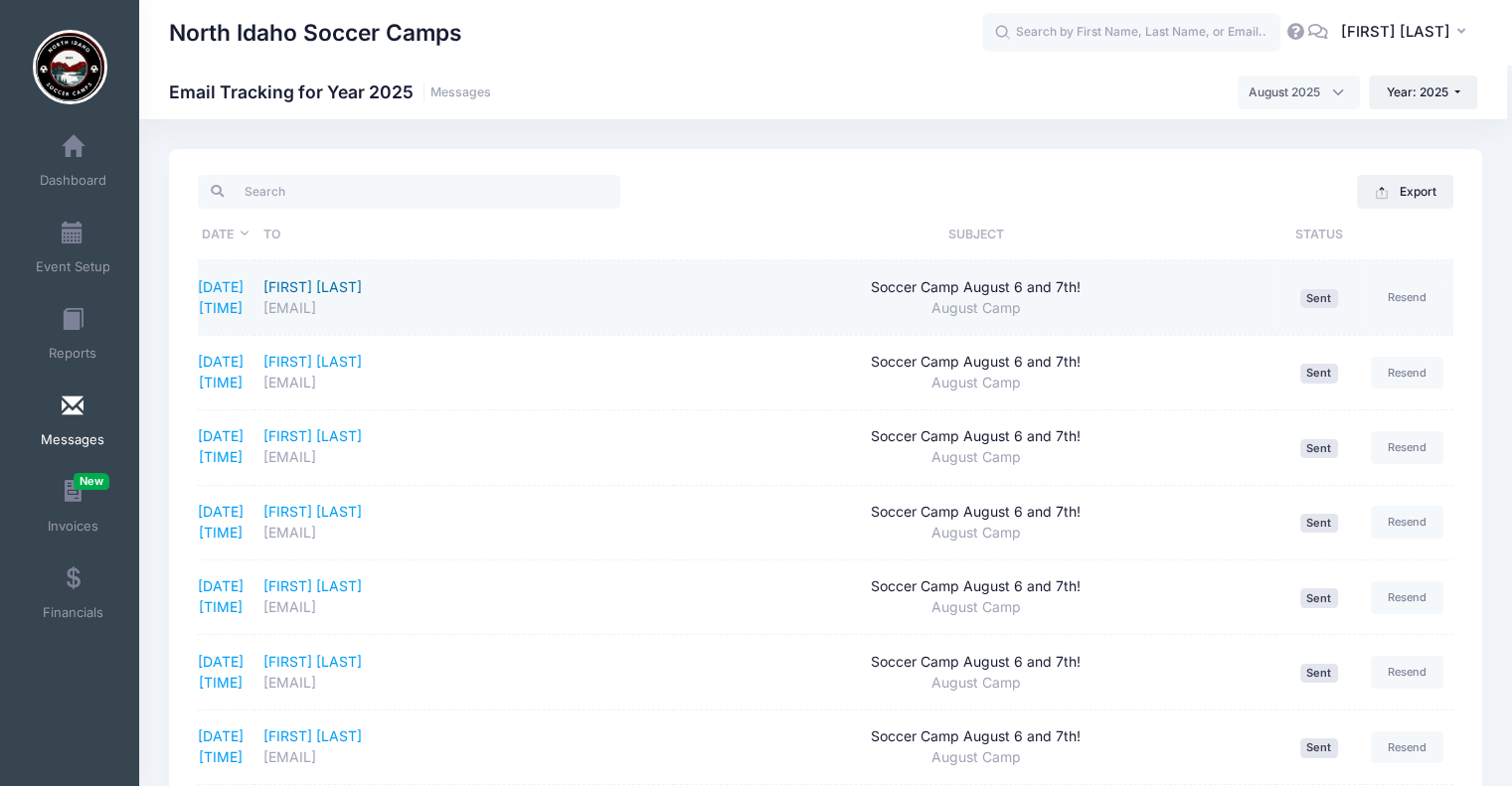 click on "Conrad Cortes" at bounding box center [464, 287] 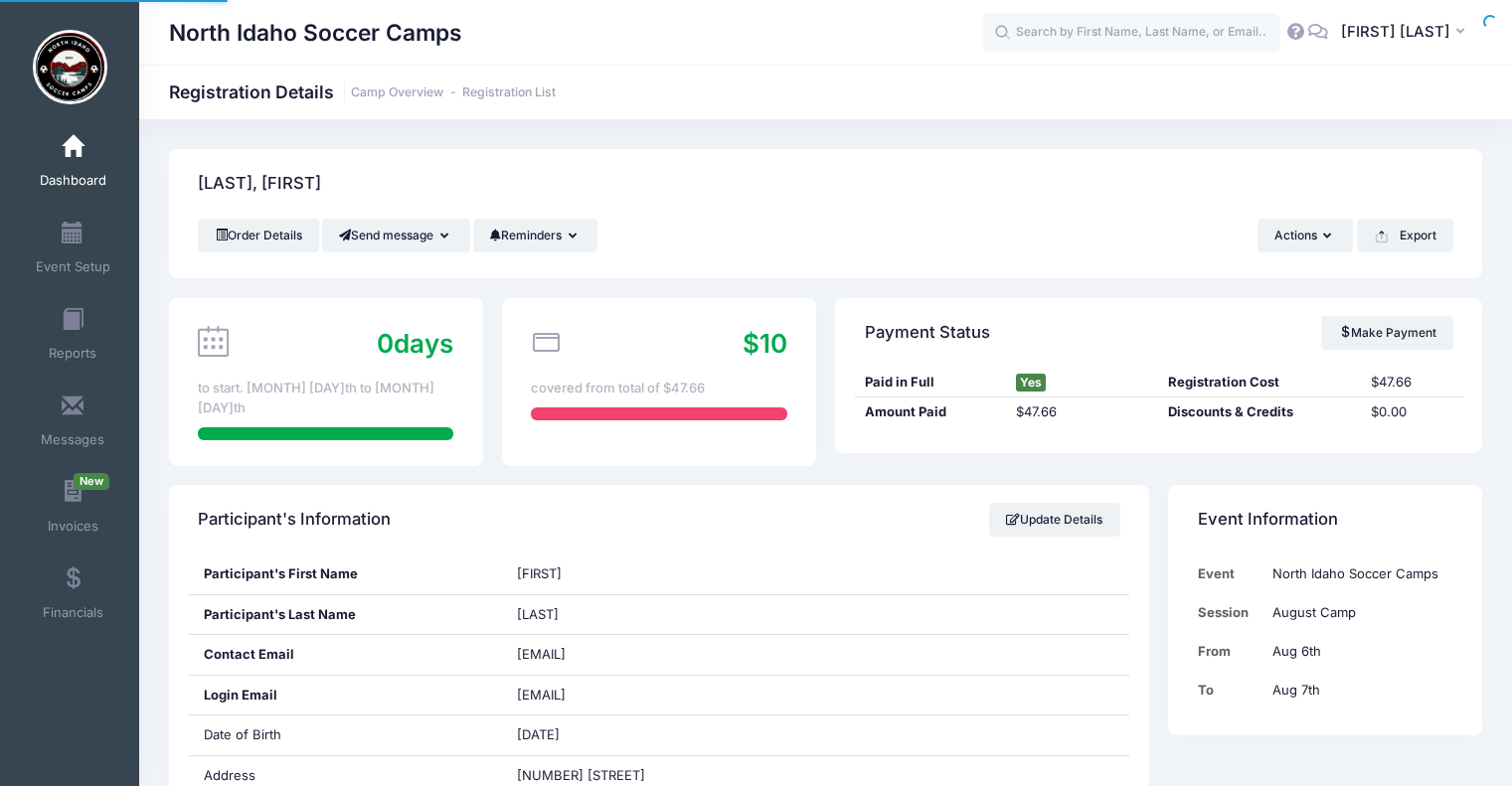 scroll, scrollTop: 0, scrollLeft: 0, axis: both 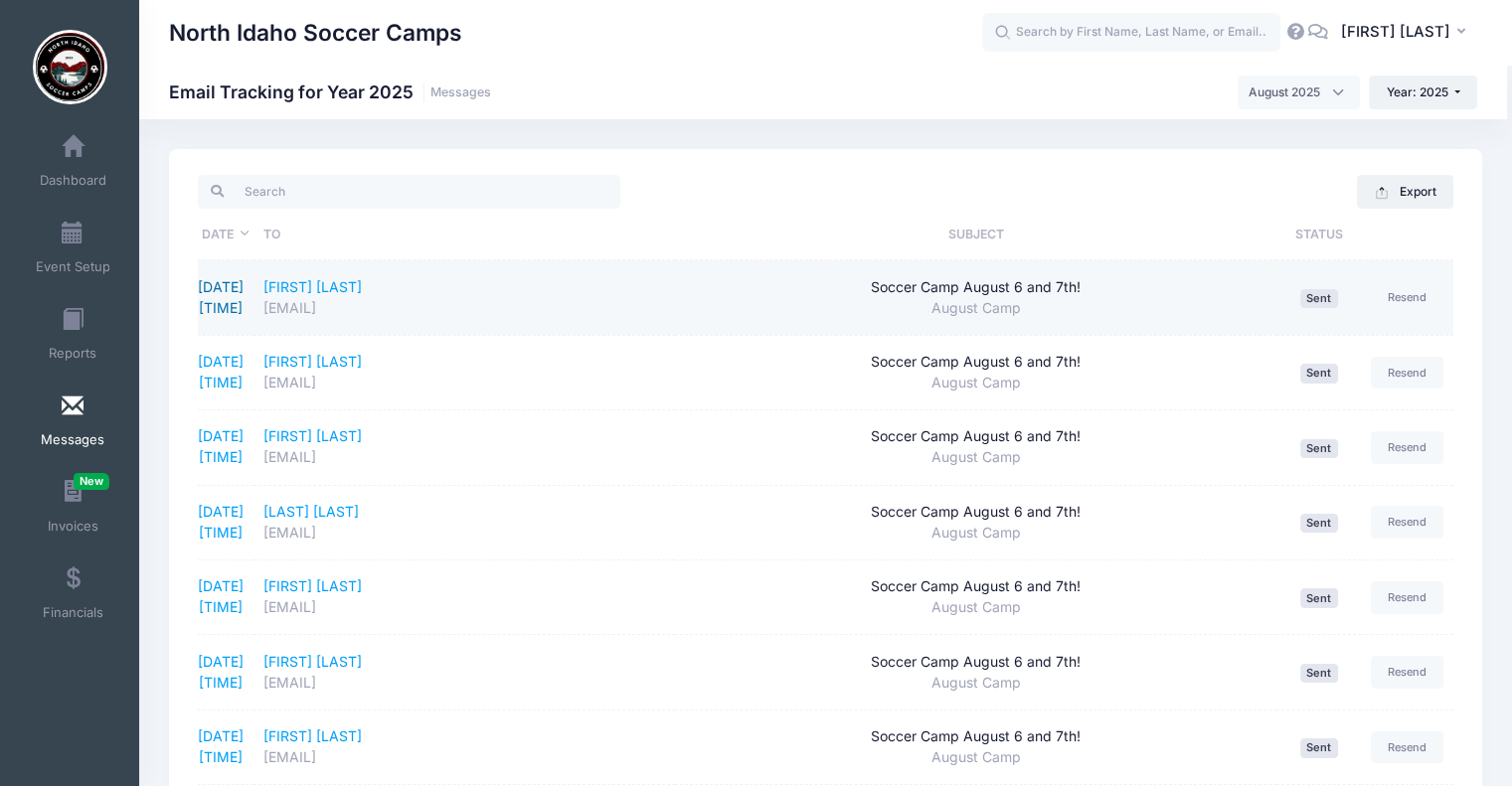click on "[DATE] [TIME]" at bounding box center (221, 297) 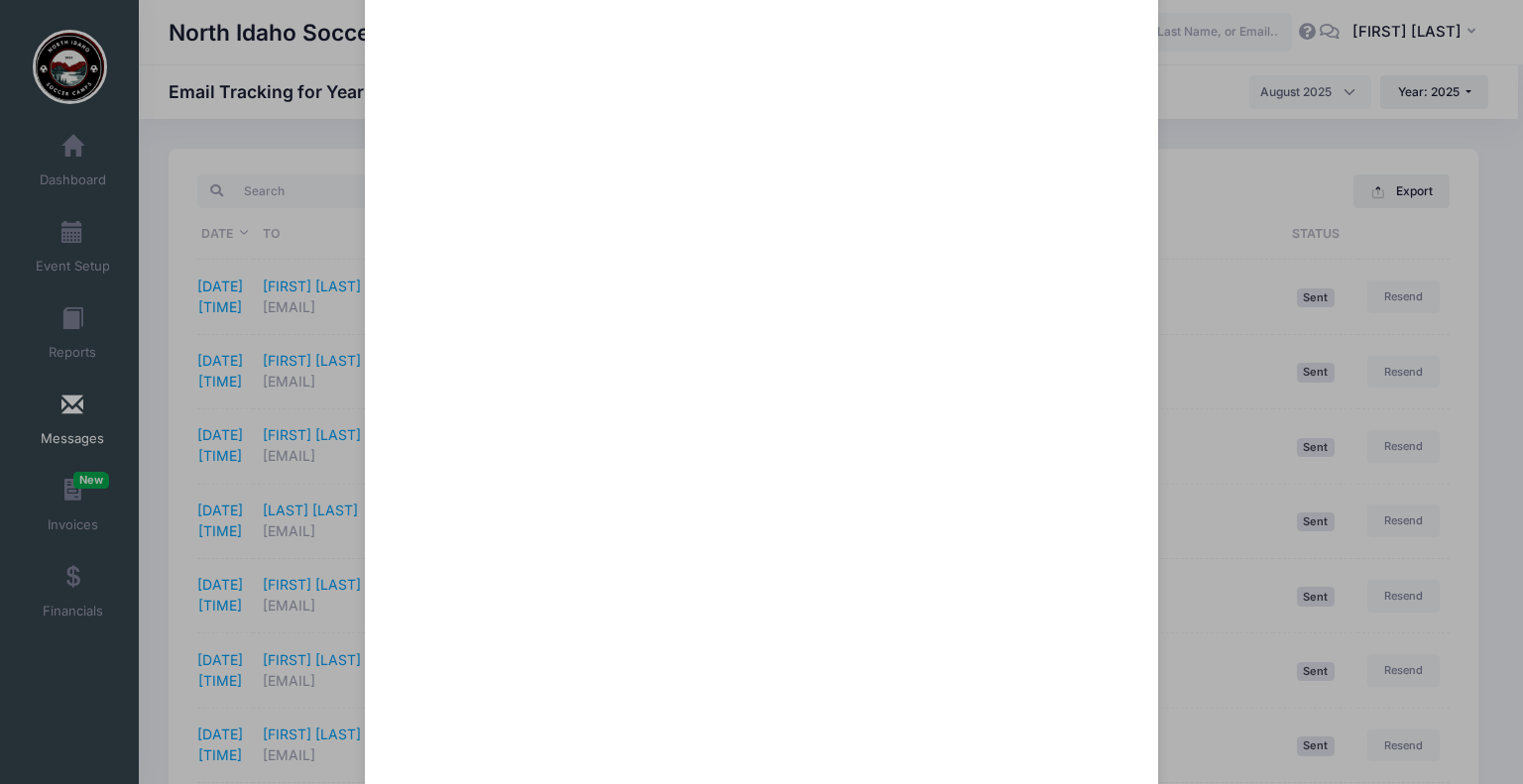 scroll, scrollTop: 99, scrollLeft: 0, axis: vertical 